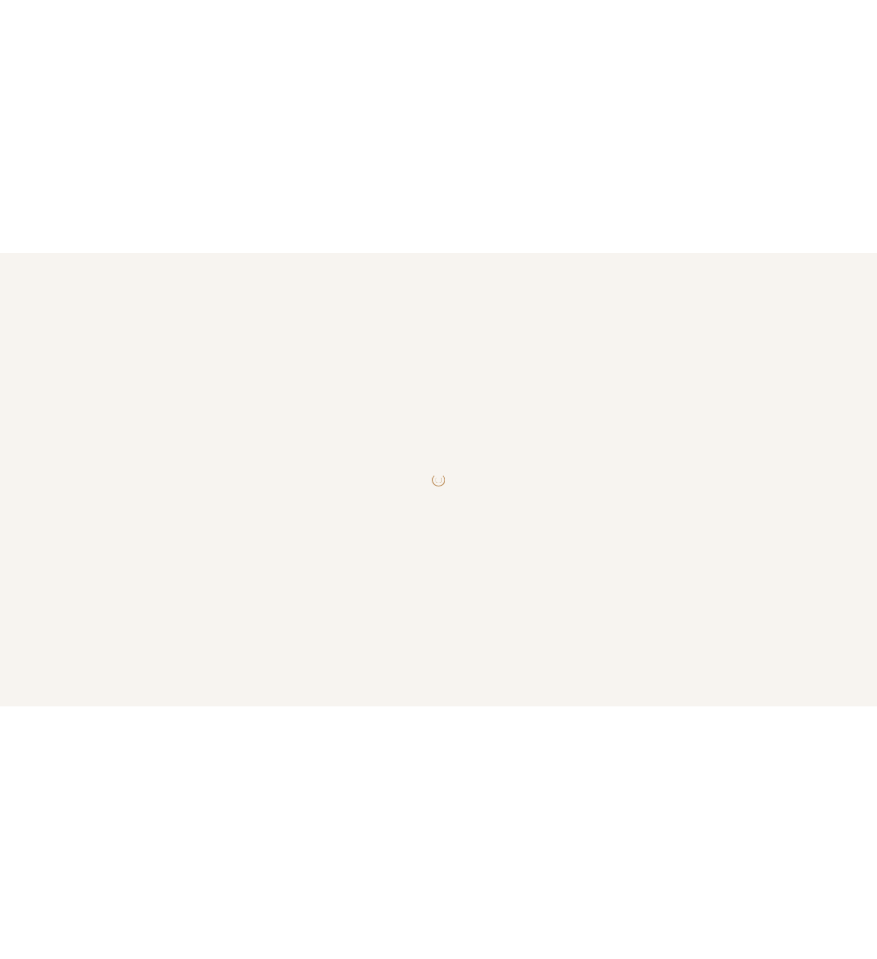 scroll, scrollTop: 0, scrollLeft: 0, axis: both 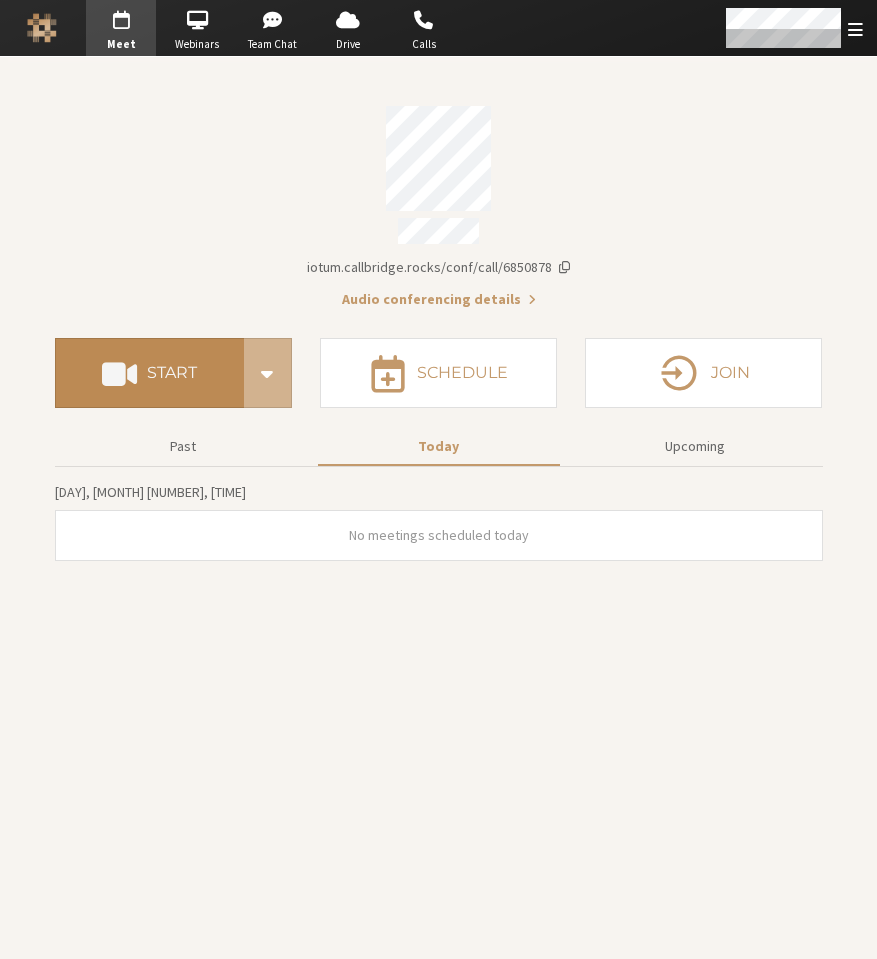 click on "Start" at bounding box center (149, 373) 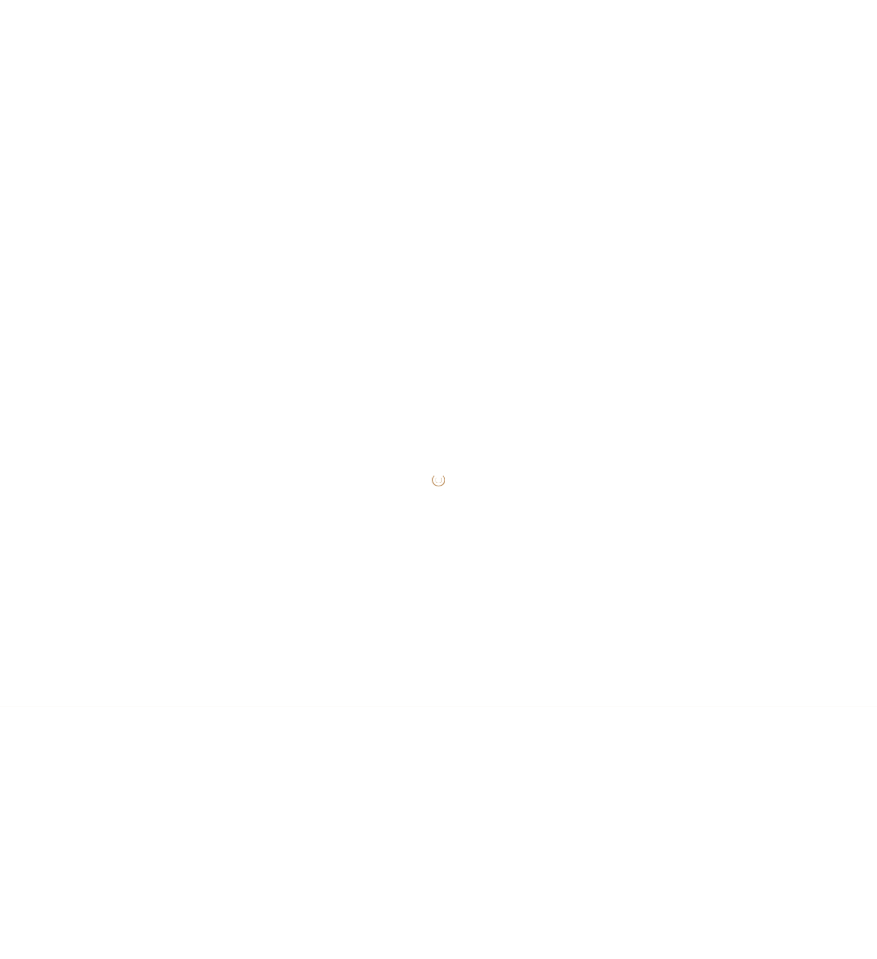 scroll, scrollTop: 0, scrollLeft: 0, axis: both 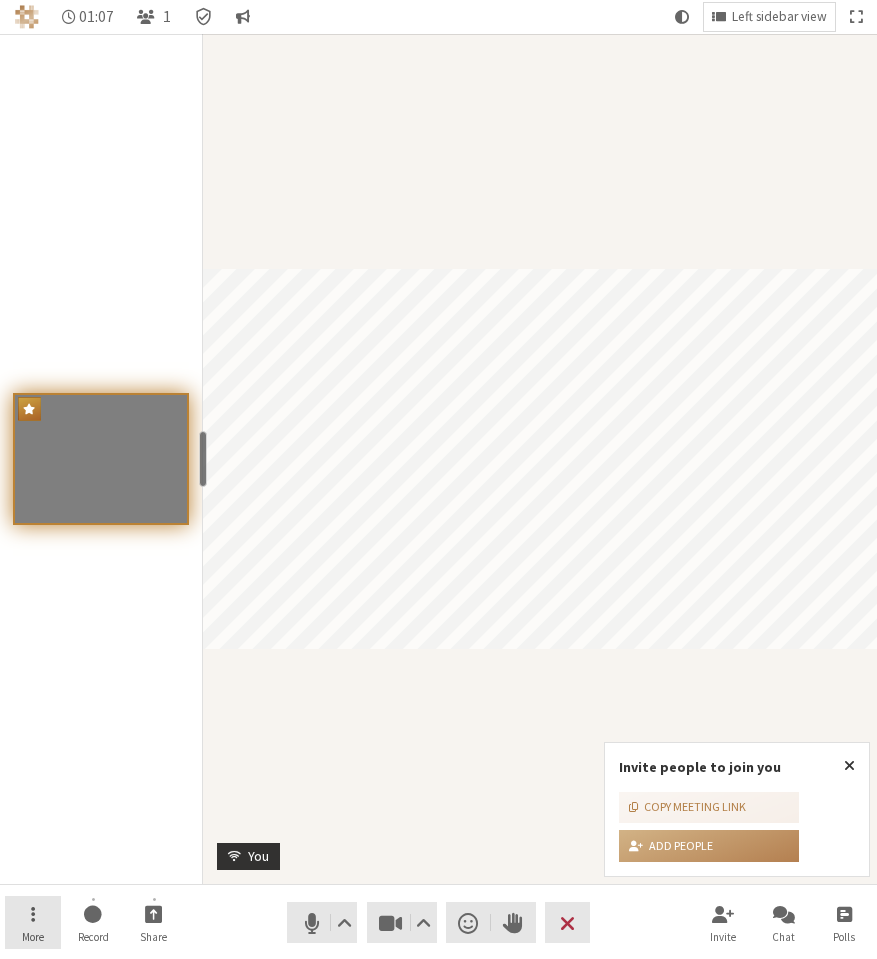 click on "More" at bounding box center [33, 923] 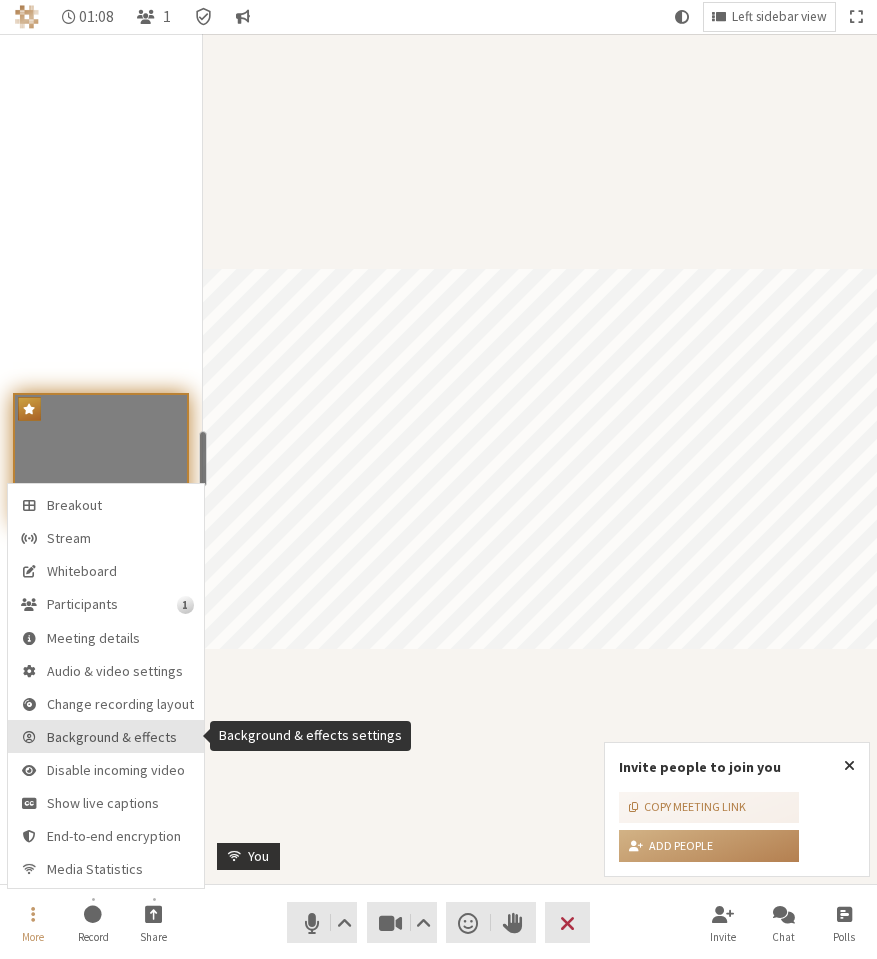 click on "Background & effects" at bounding box center (106, 736) 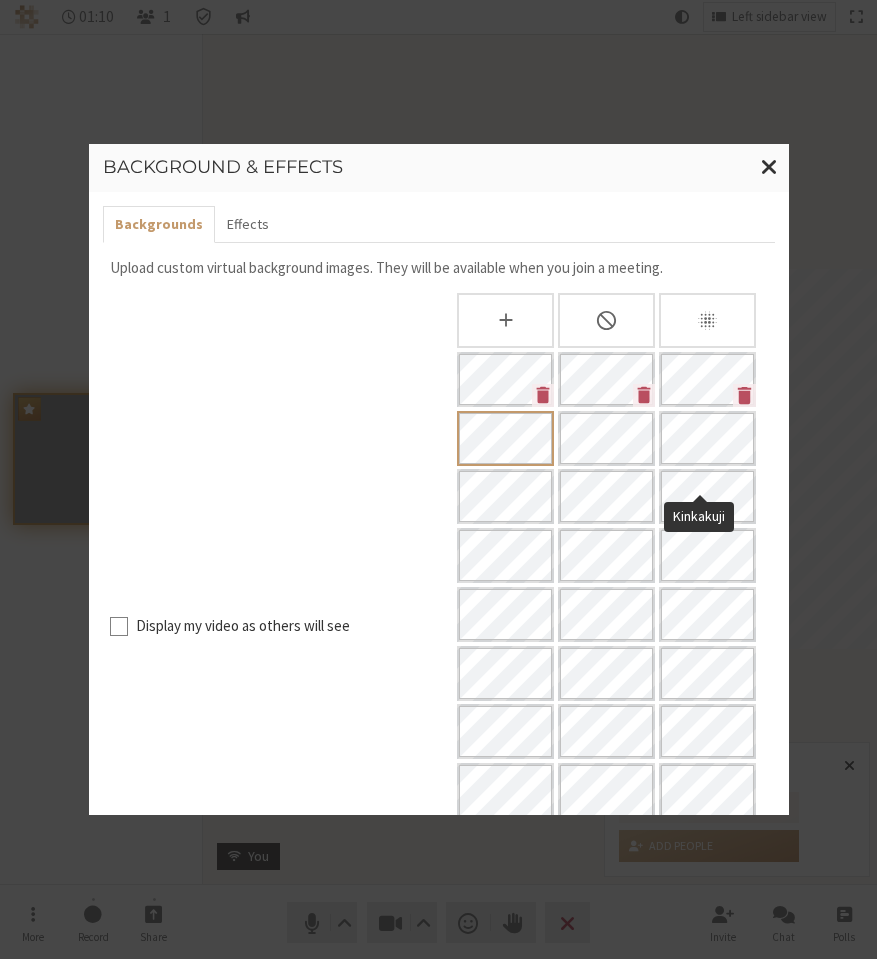 scroll, scrollTop: 172, scrollLeft: 0, axis: vertical 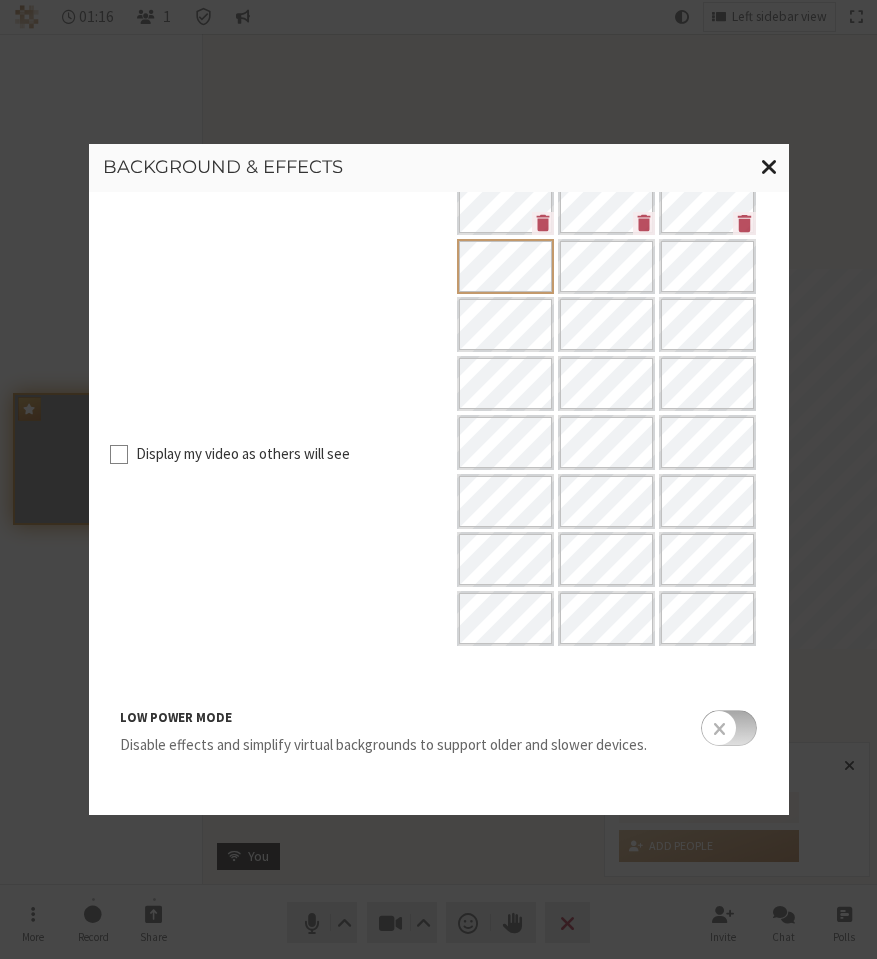 click at bounding box center [769, 166] 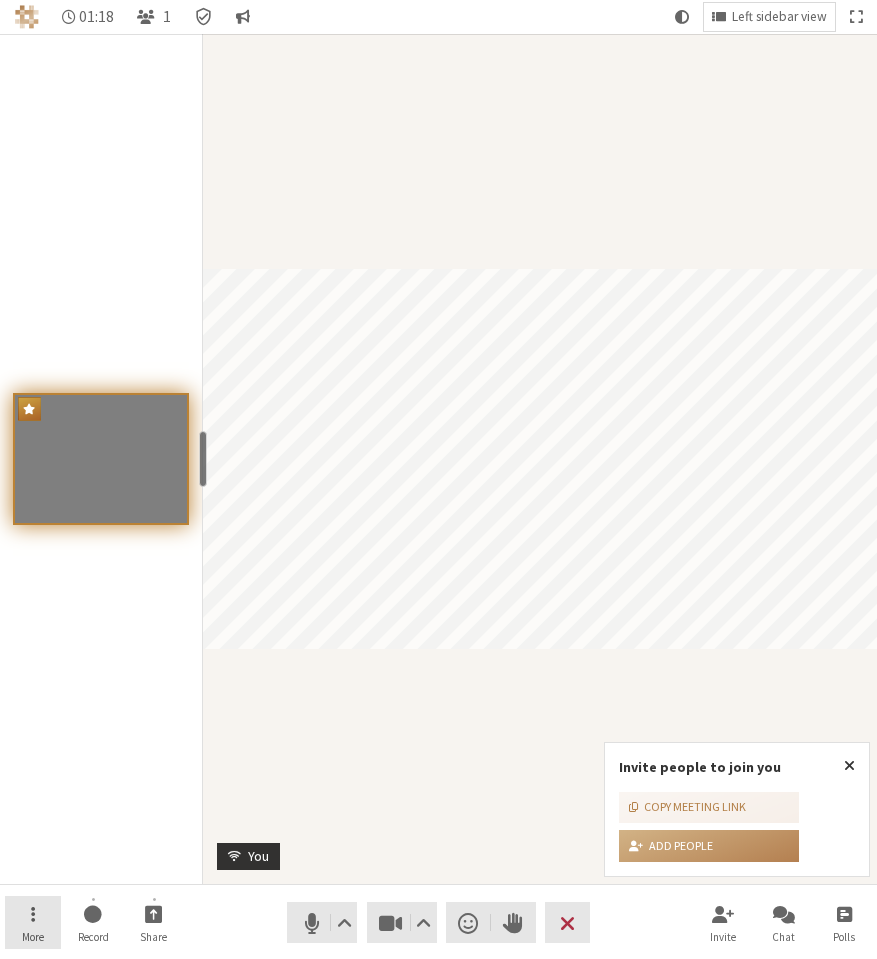 click on "More" at bounding box center [33, 923] 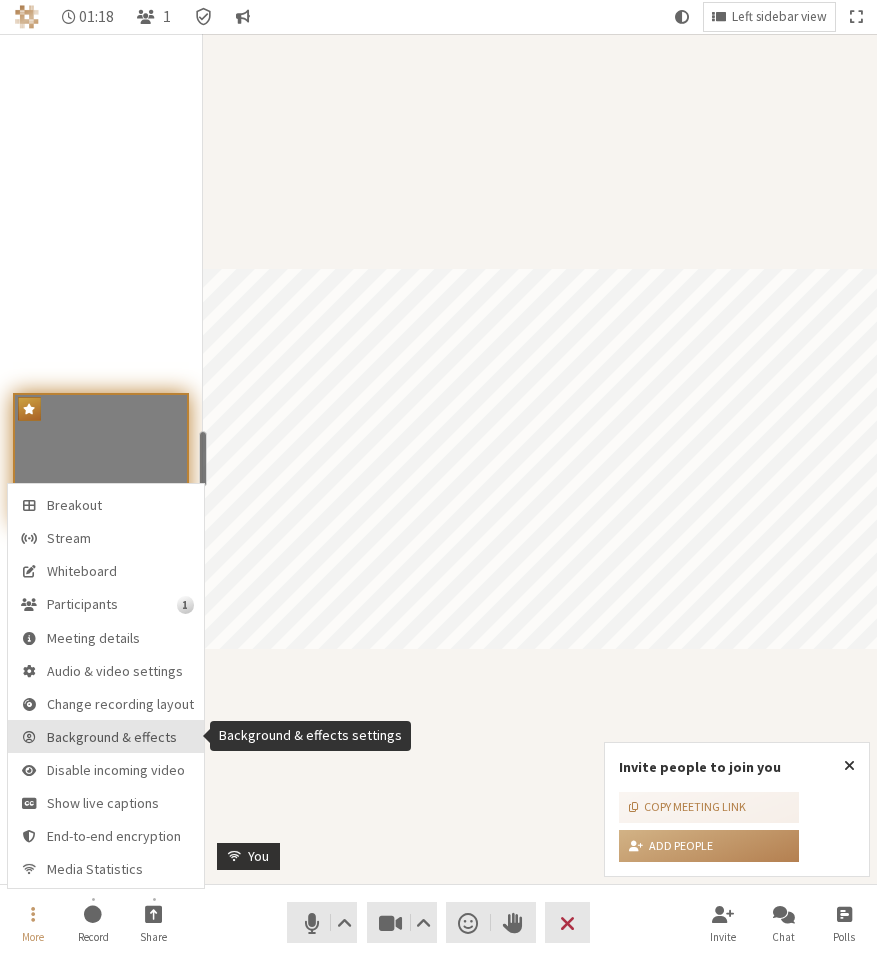 click on "Background & effects" at bounding box center (106, 736) 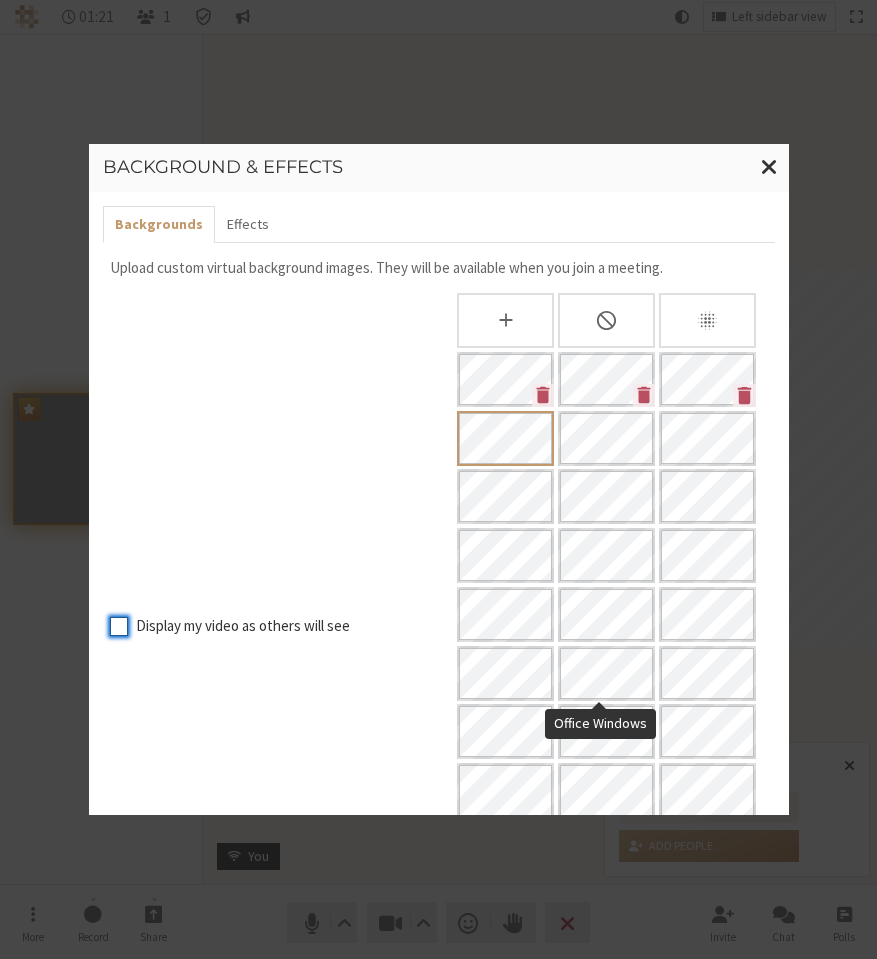 scroll, scrollTop: 172, scrollLeft: 0, axis: vertical 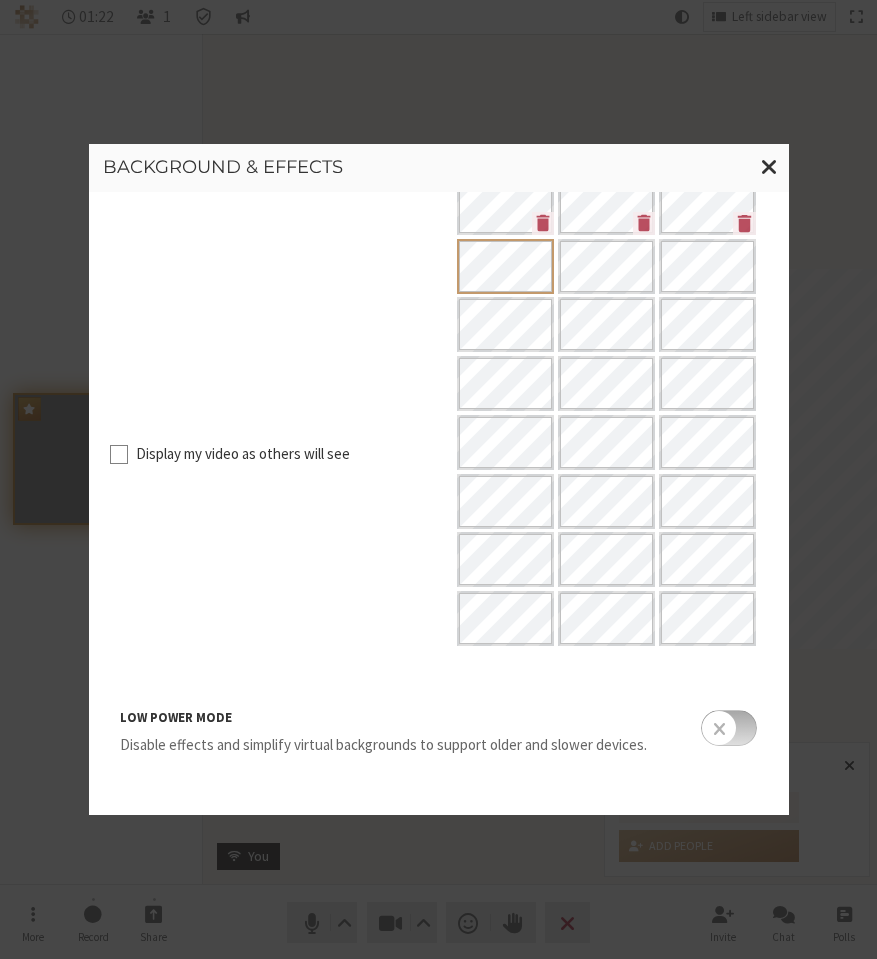 click at bounding box center [729, 728] 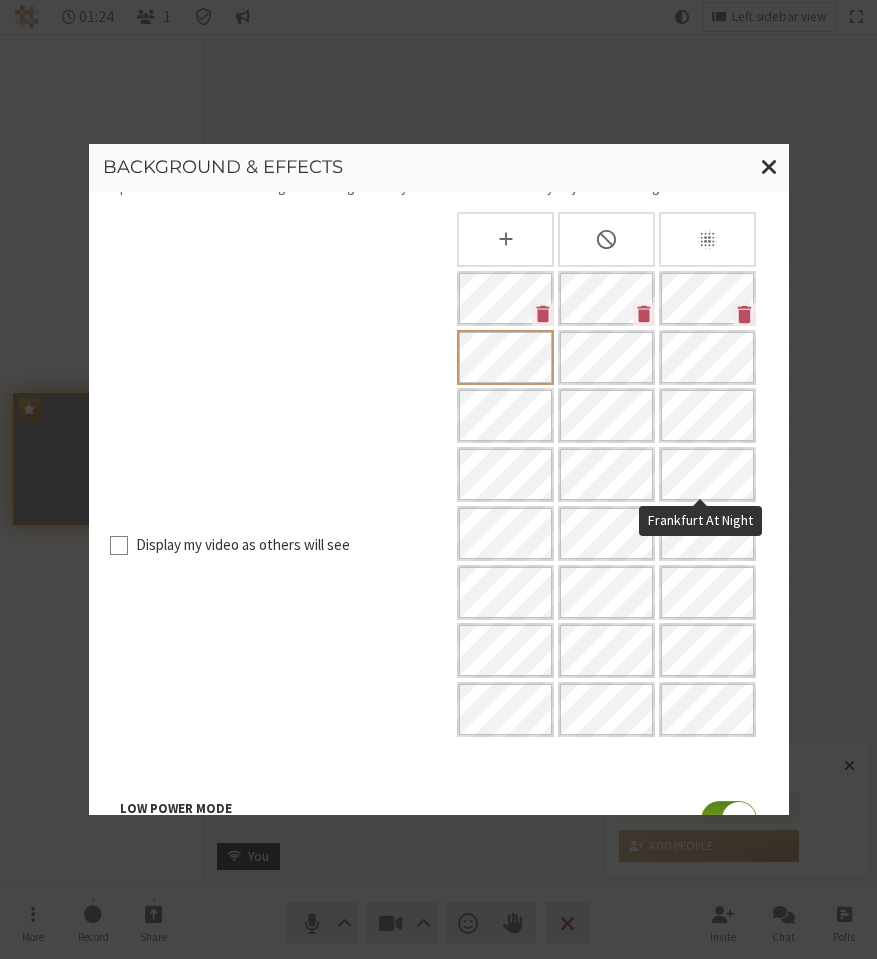 scroll, scrollTop: 172, scrollLeft: 0, axis: vertical 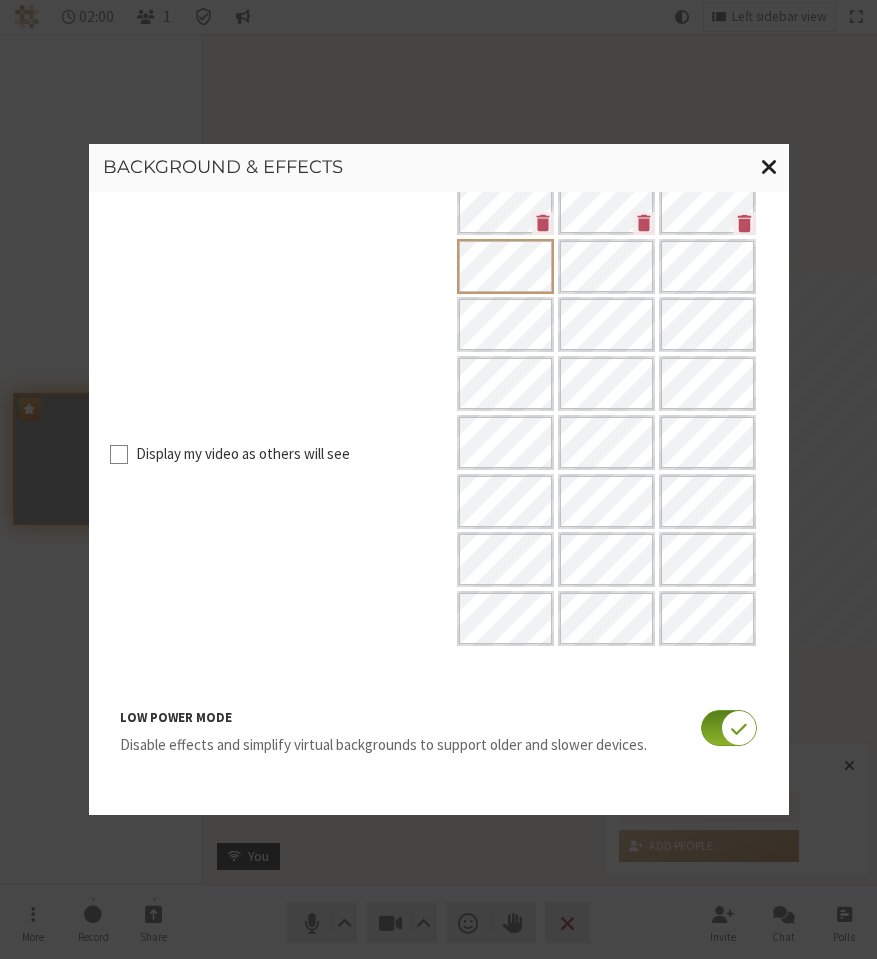 click at bounding box center (769, 166) 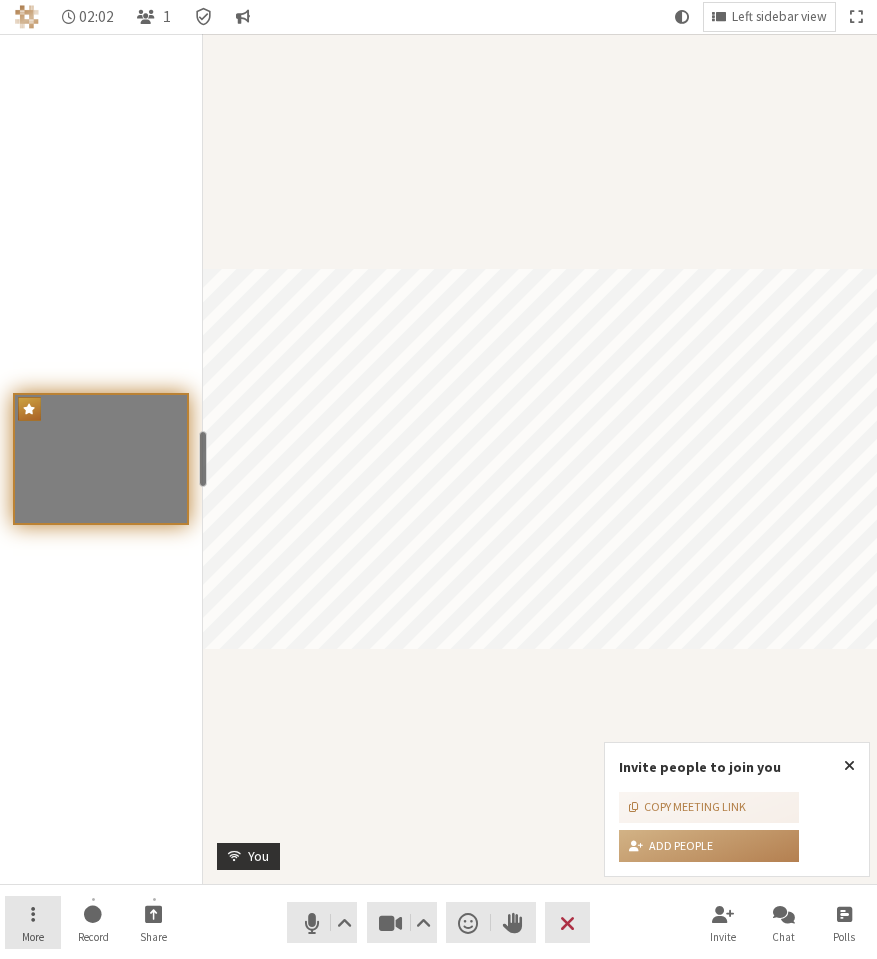 click at bounding box center (33, 913) 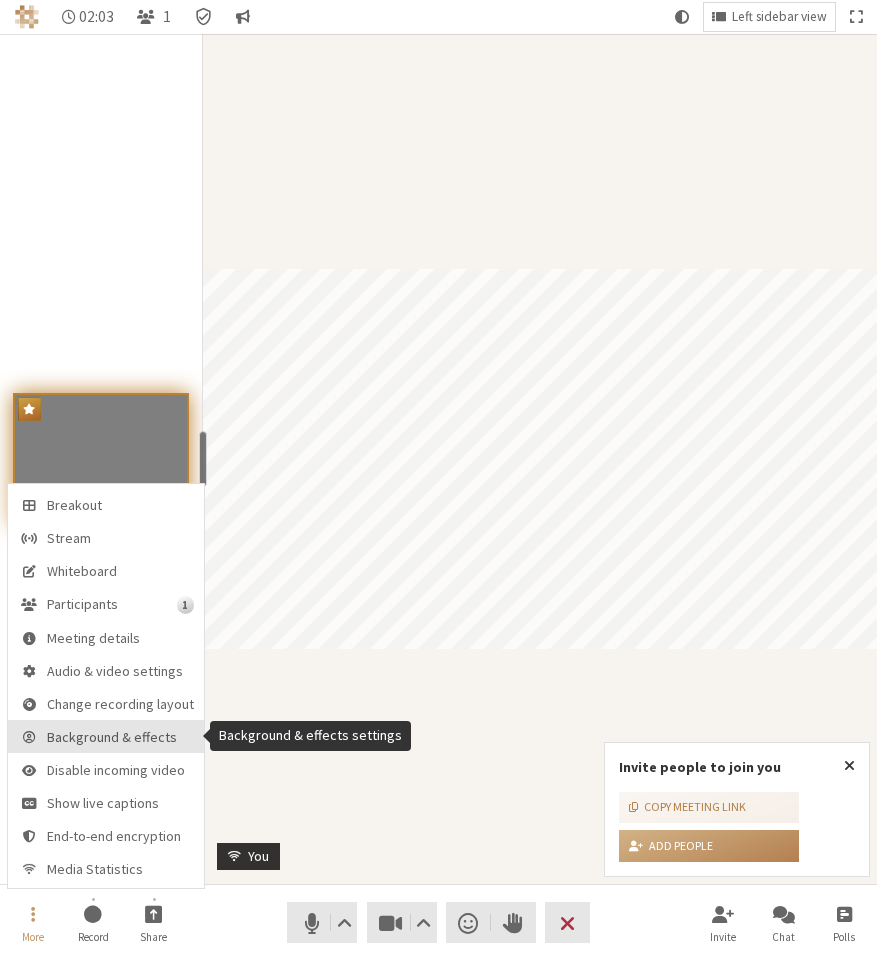 click on "Background & effects" at bounding box center [120, 737] 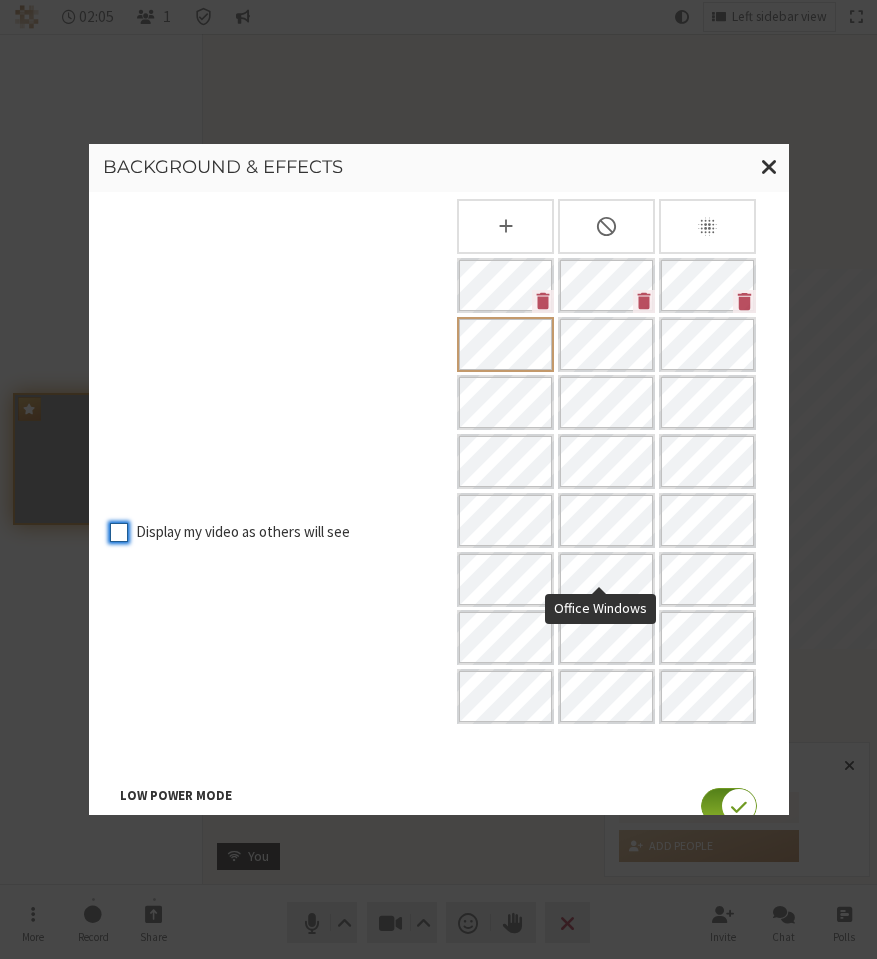scroll, scrollTop: 172, scrollLeft: 0, axis: vertical 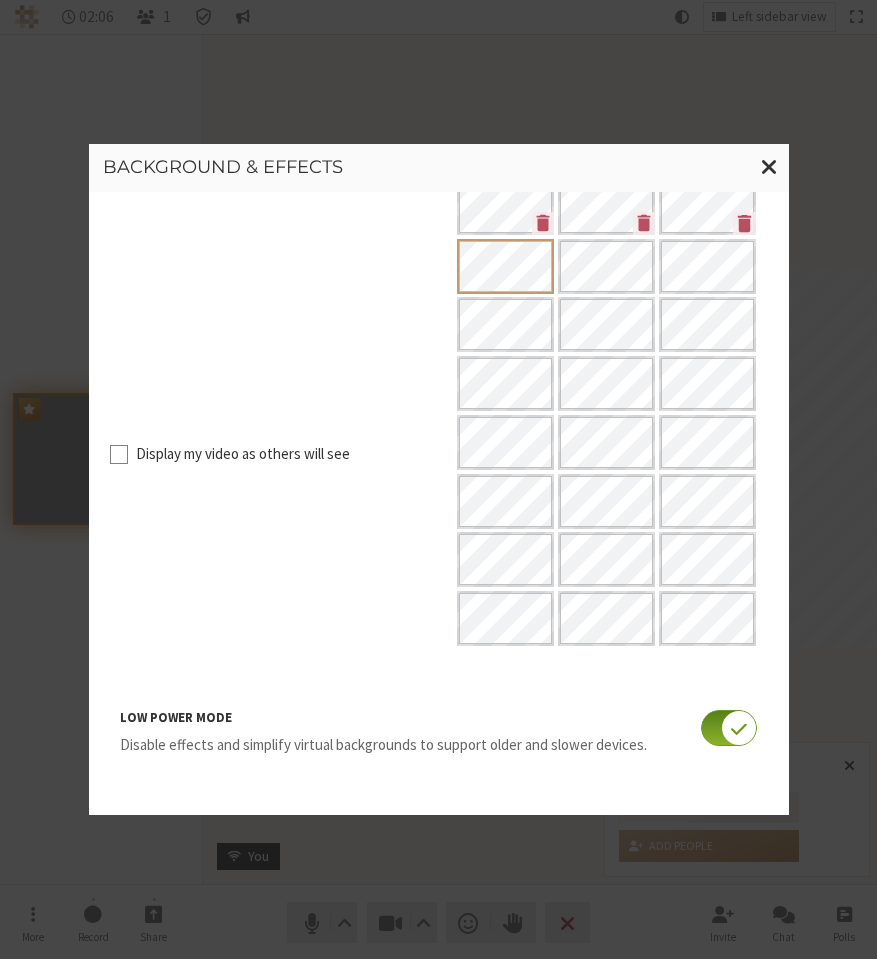click at bounding box center [729, 728] 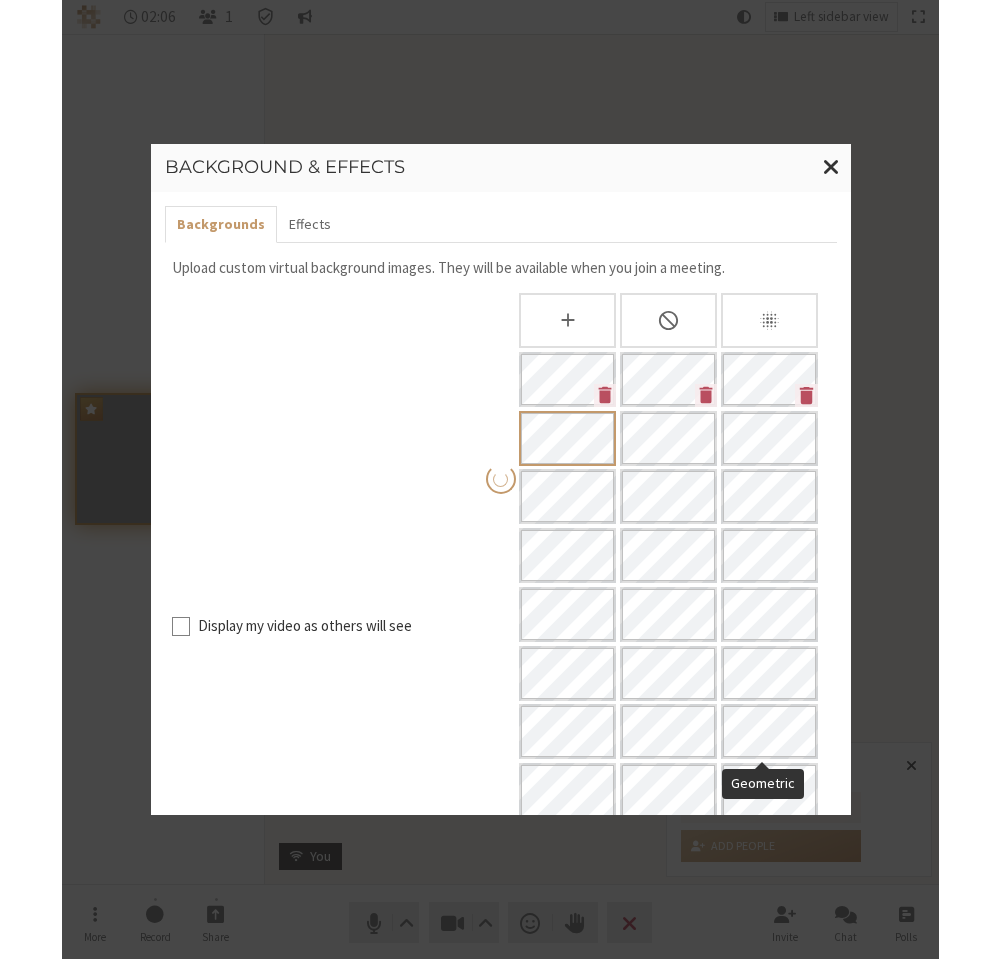 scroll, scrollTop: 172, scrollLeft: 0, axis: vertical 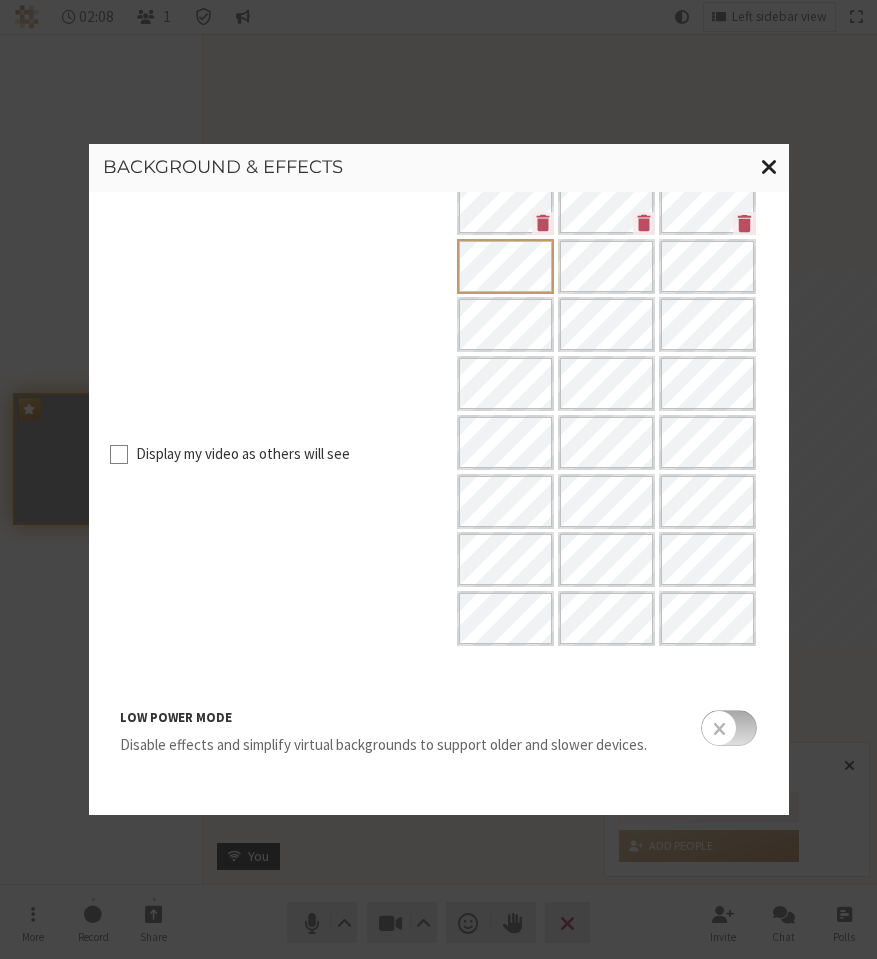 click at bounding box center (769, 166) 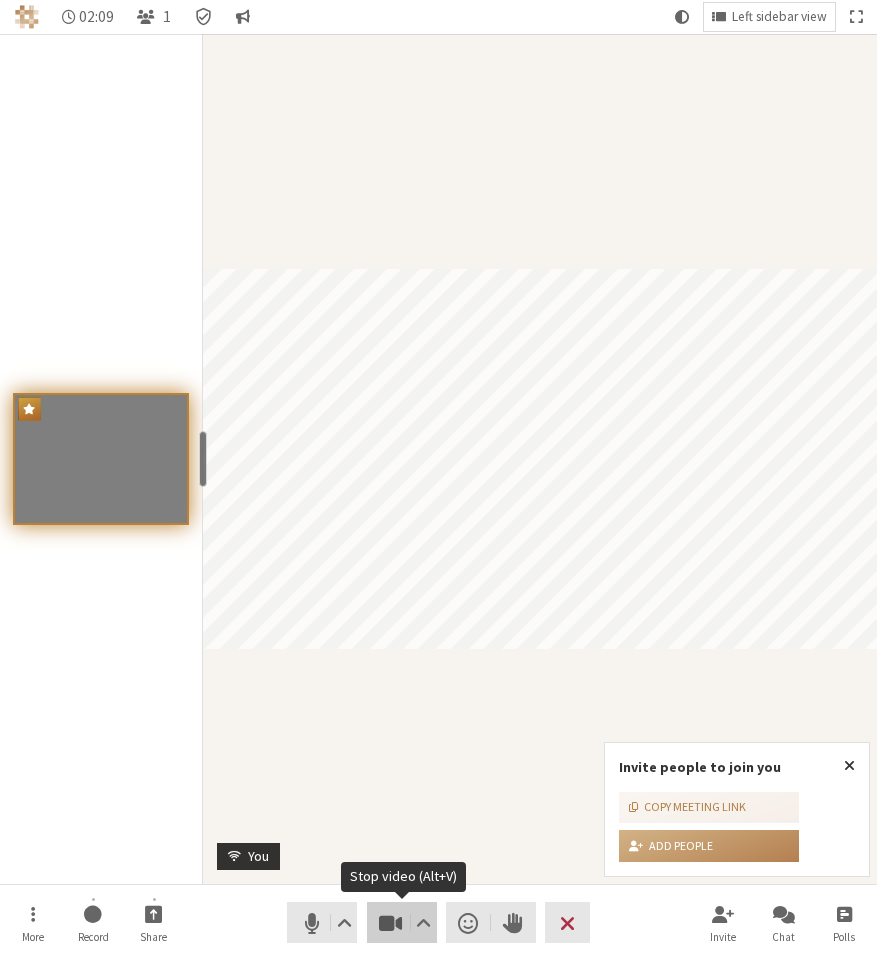 click at bounding box center (390, 923) 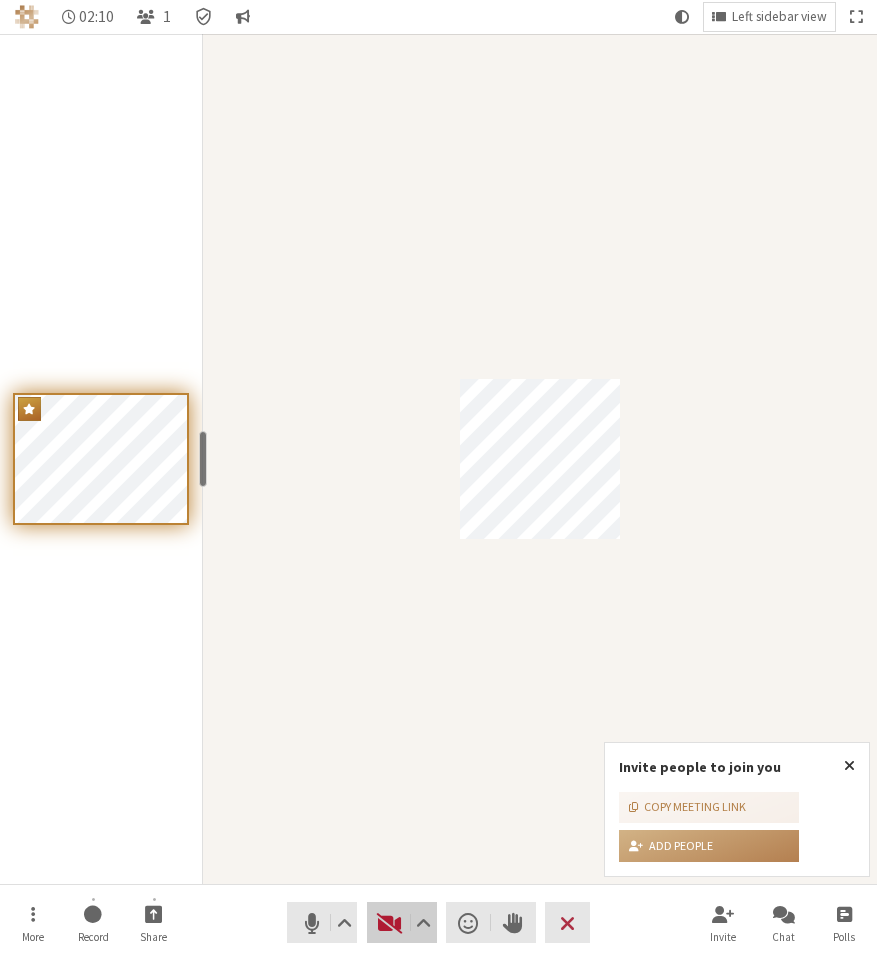 click at bounding box center (390, 923) 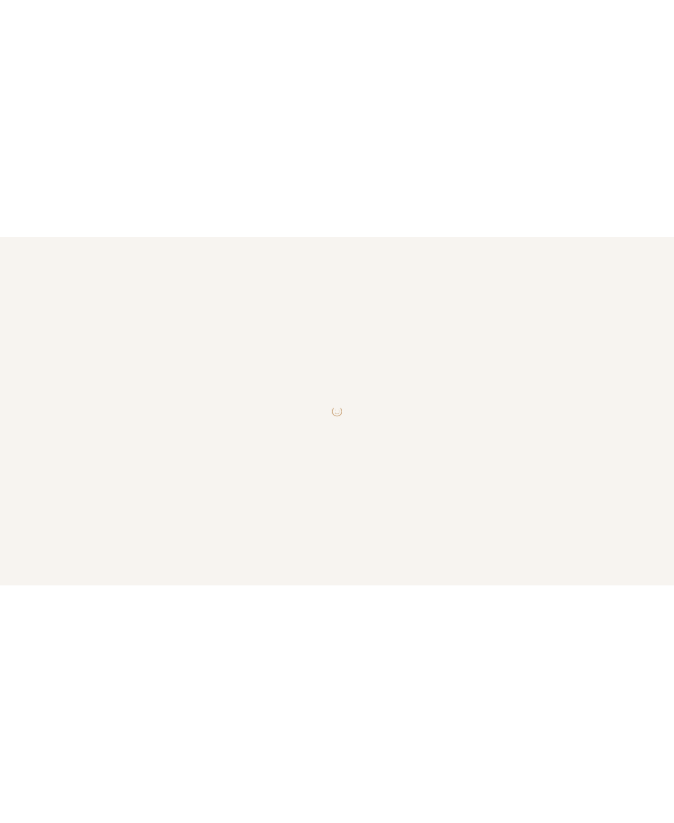 scroll, scrollTop: 0, scrollLeft: 0, axis: both 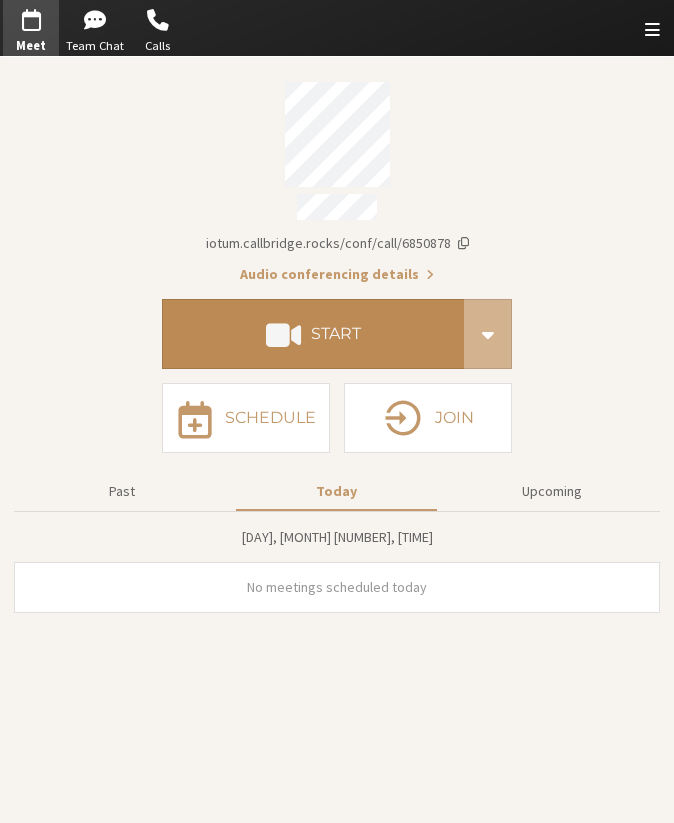 click at bounding box center (283, 334) 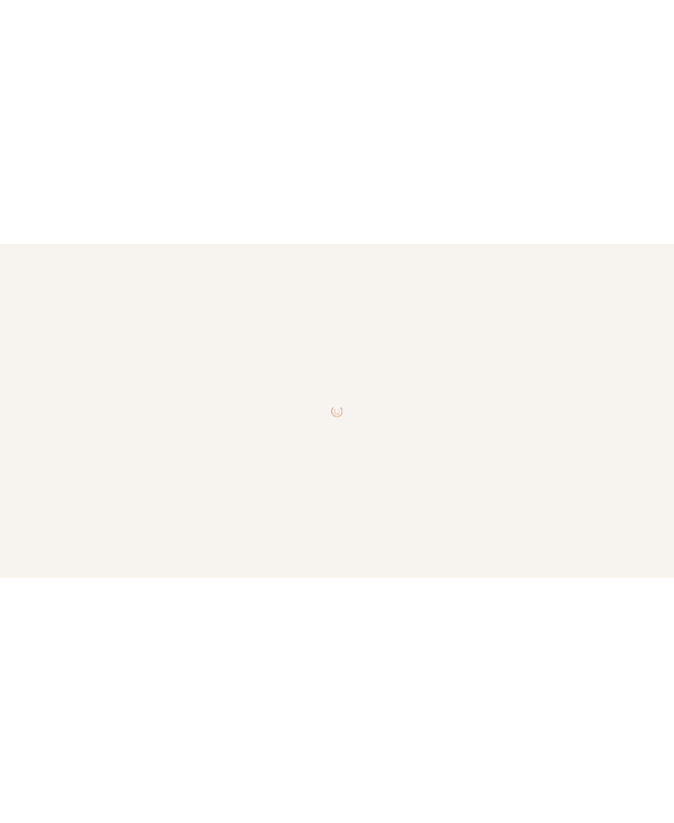 scroll, scrollTop: 0, scrollLeft: 0, axis: both 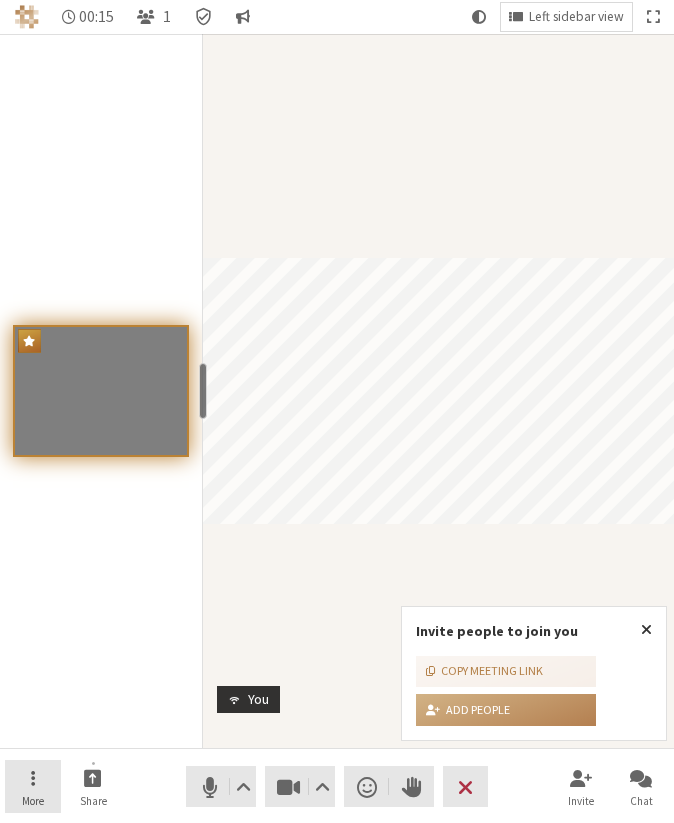 click on "More" at bounding box center (33, 787) 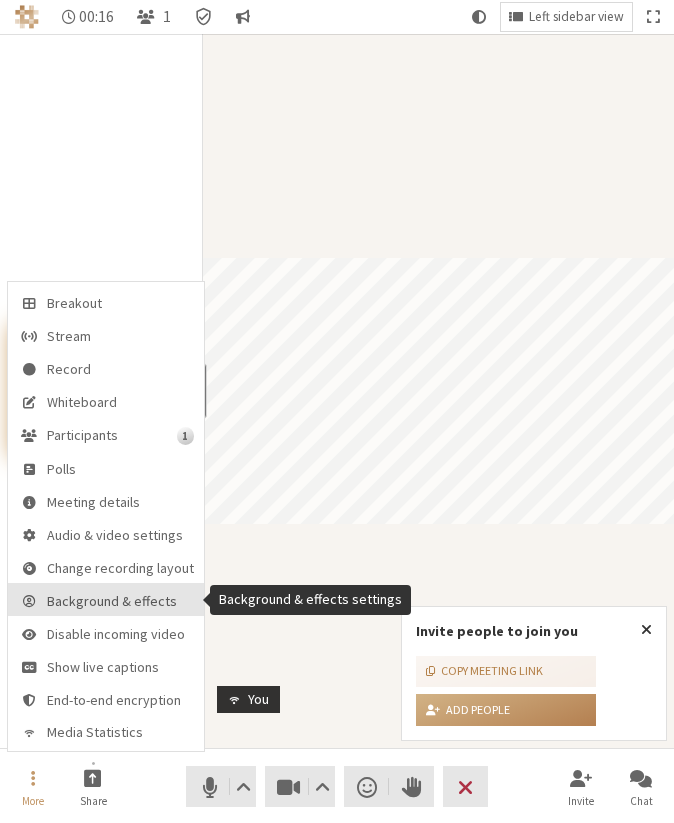 click on "Background & effects" at bounding box center (120, 601) 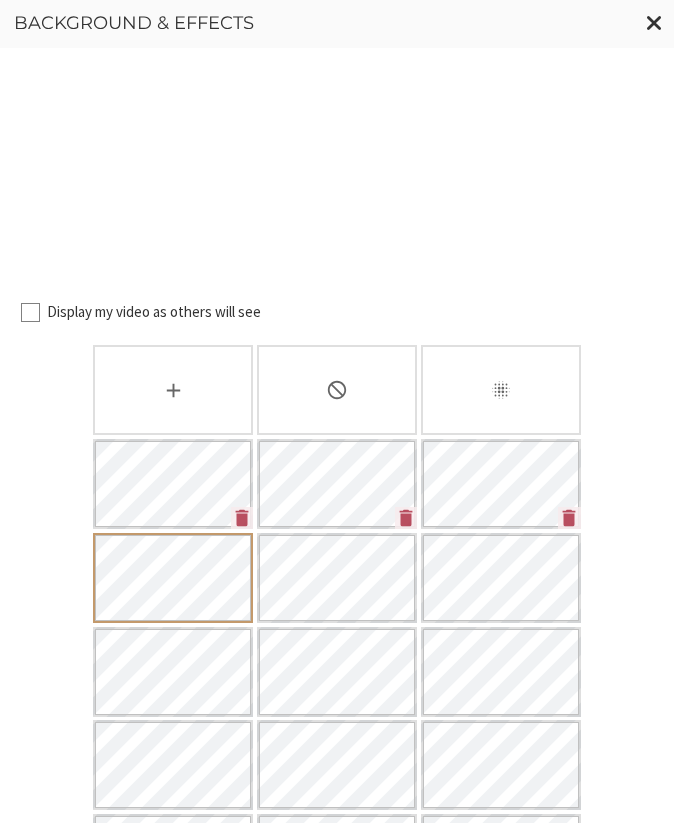 scroll, scrollTop: 730, scrollLeft: 0, axis: vertical 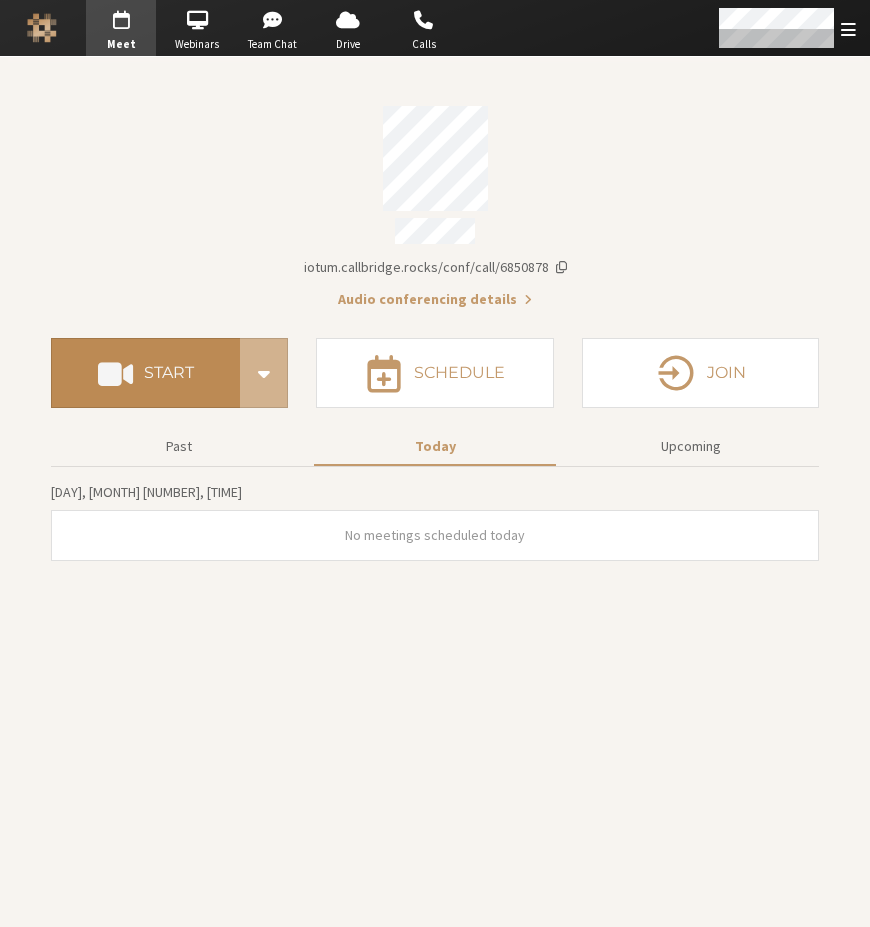click on "Start" at bounding box center (145, 373) 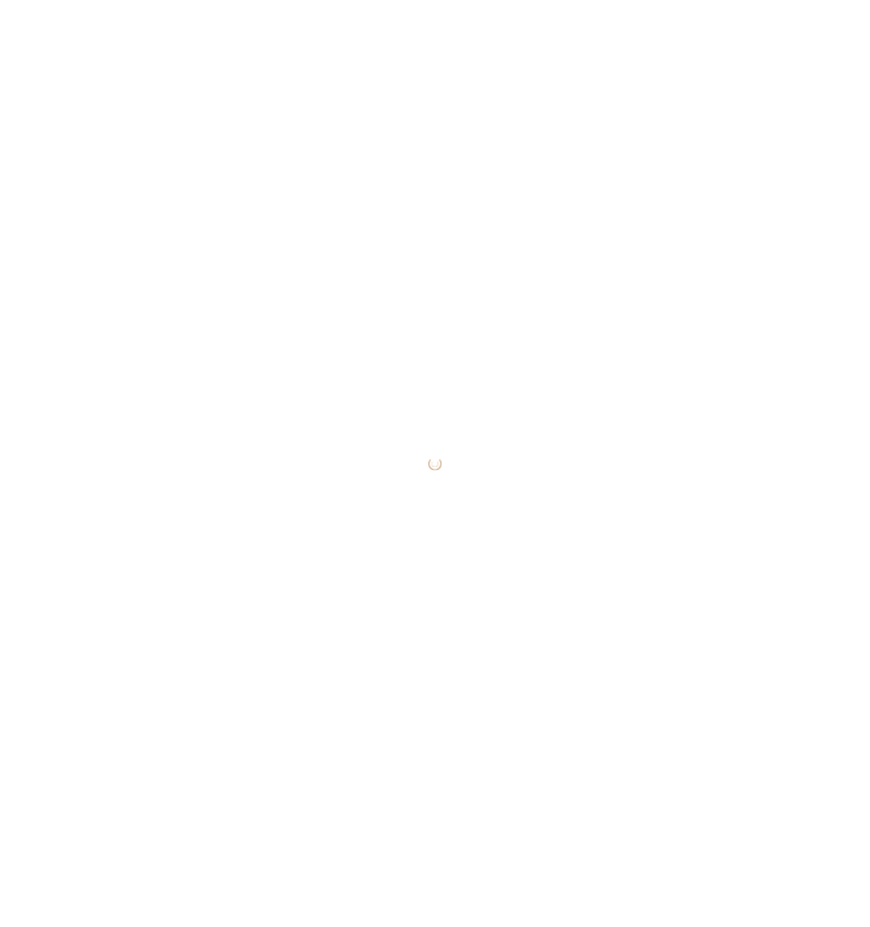 scroll, scrollTop: 0, scrollLeft: 0, axis: both 